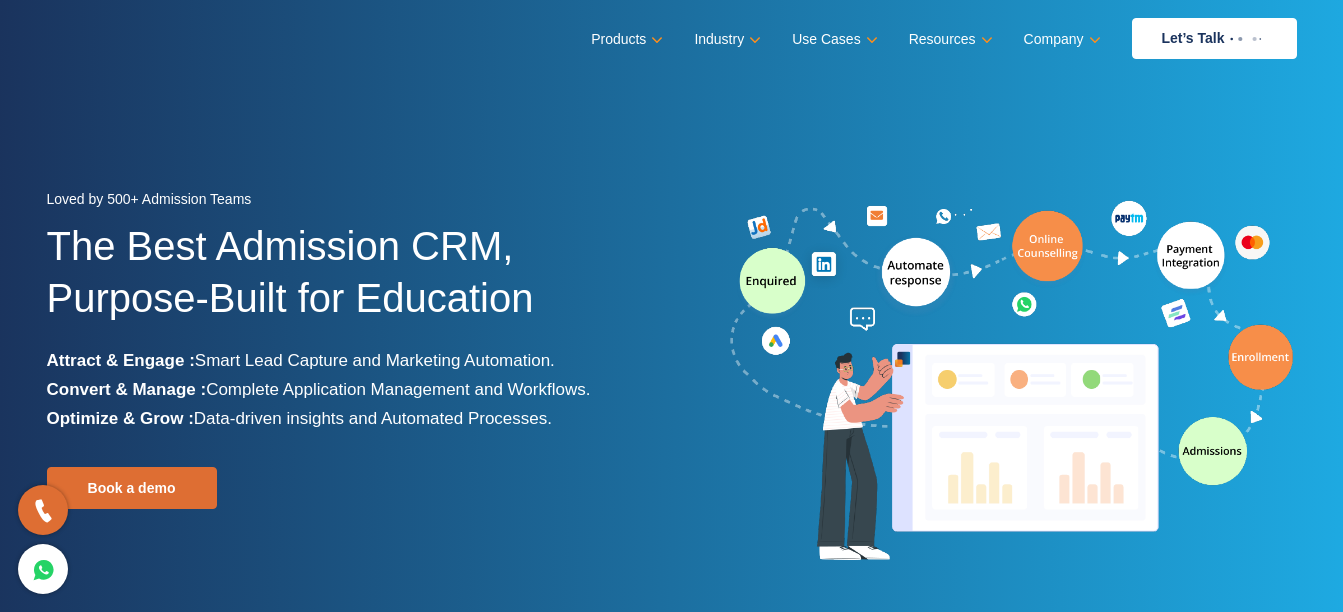 scroll, scrollTop: 0, scrollLeft: 0, axis: both 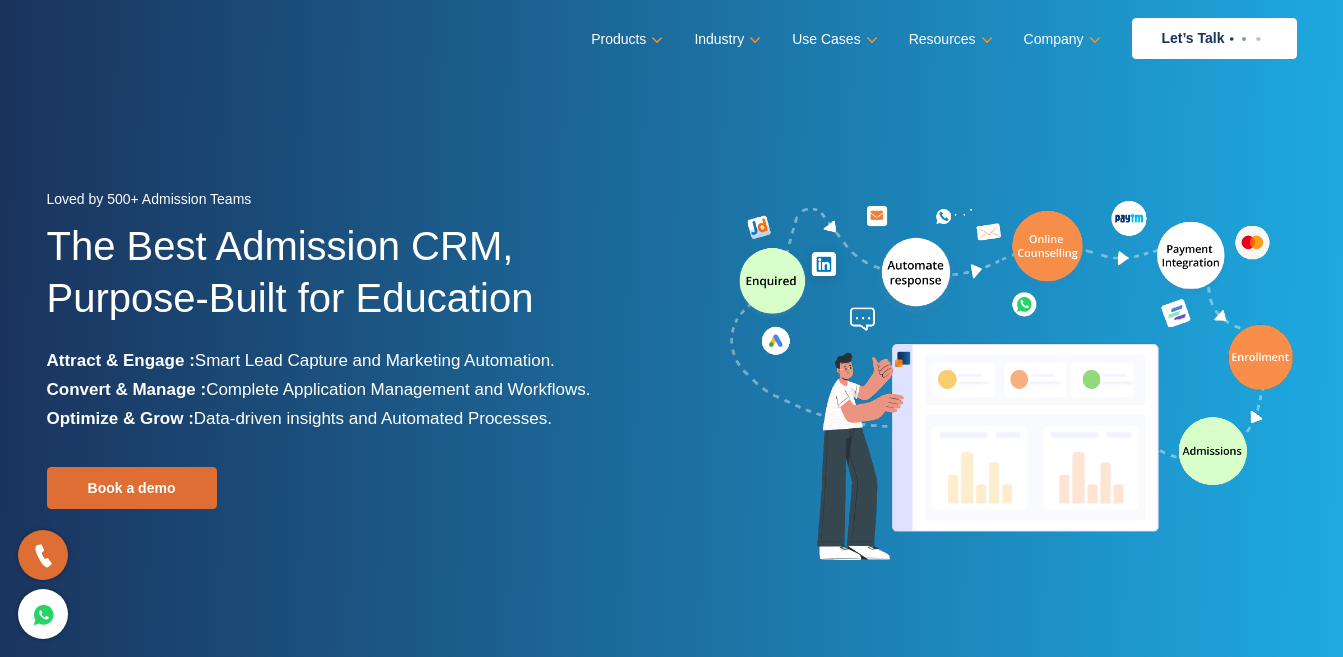 click on "Loved by 500+ Admission Teams
The Best Admission CRM, Purpose-Built for Education
Attract & Engage :  Smart Lead Capture and Marketing Automation.
Convert & Manage :  Complete Application Management and Workflows.
Optimize & Grow :  Data-driven insights and Automated Processes.
Book a demo" at bounding box center (671, 375) 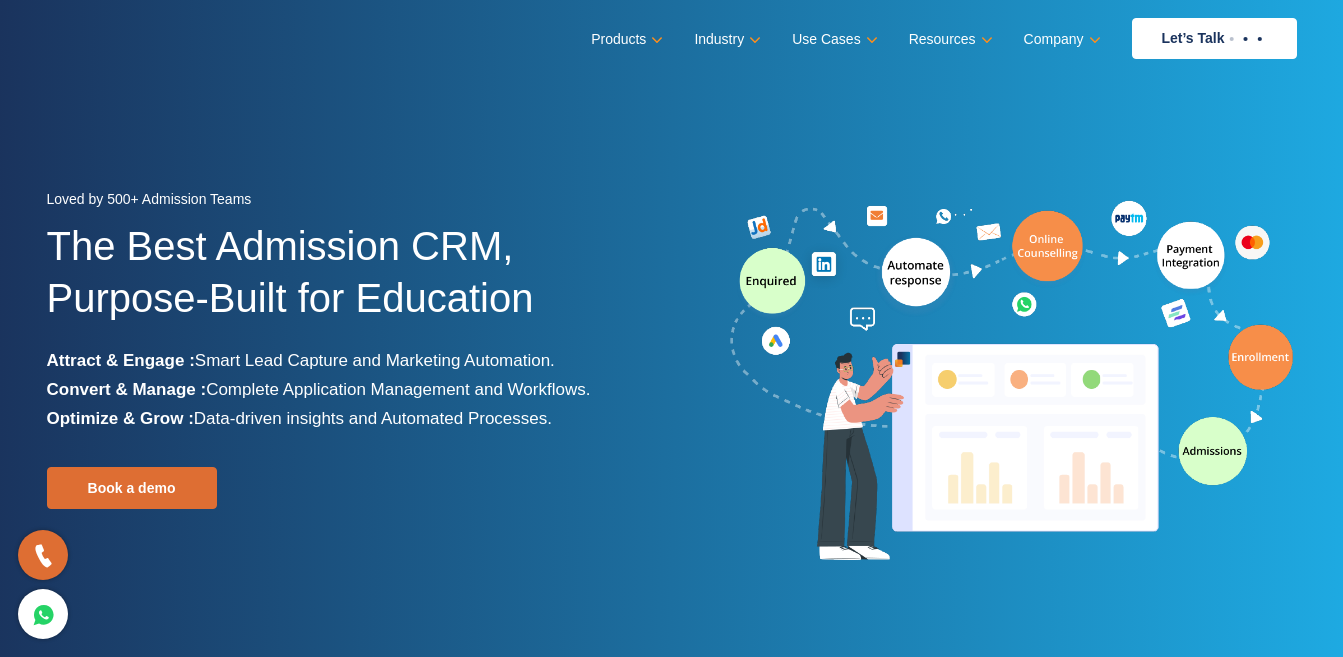 scroll, scrollTop: 0, scrollLeft: 0, axis: both 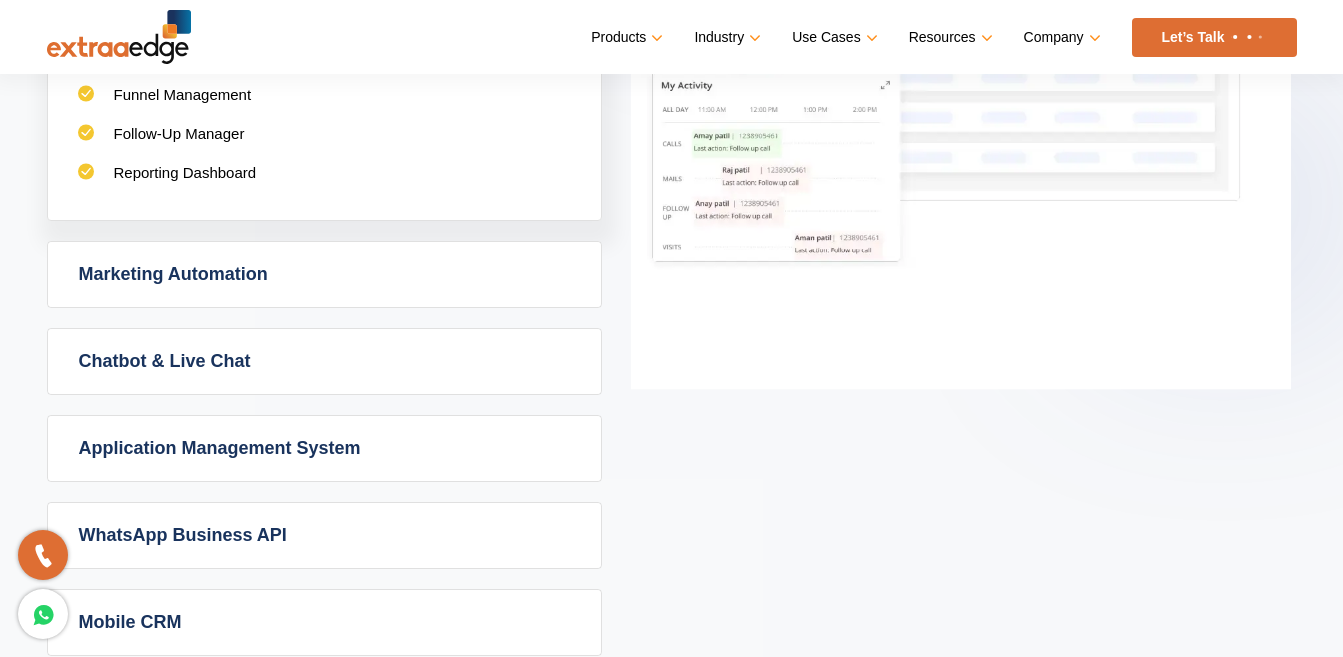 click on "Application Management System" at bounding box center [324, 448] 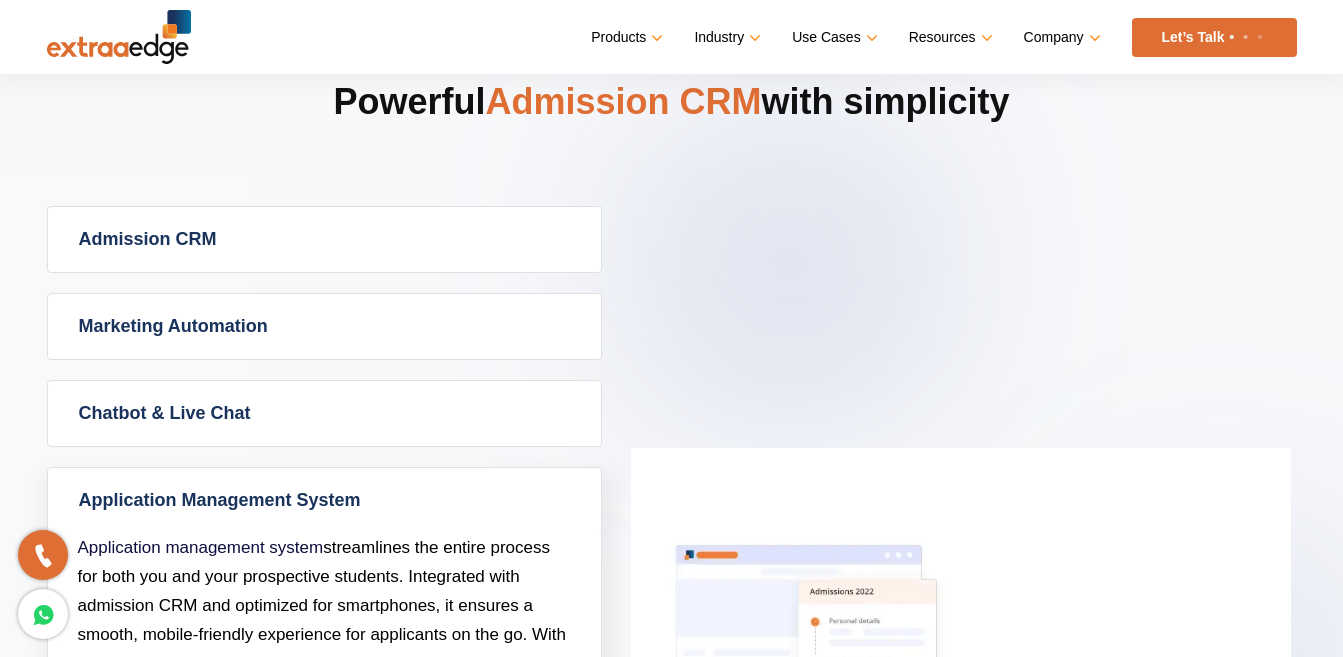scroll, scrollTop: 800, scrollLeft: 0, axis: vertical 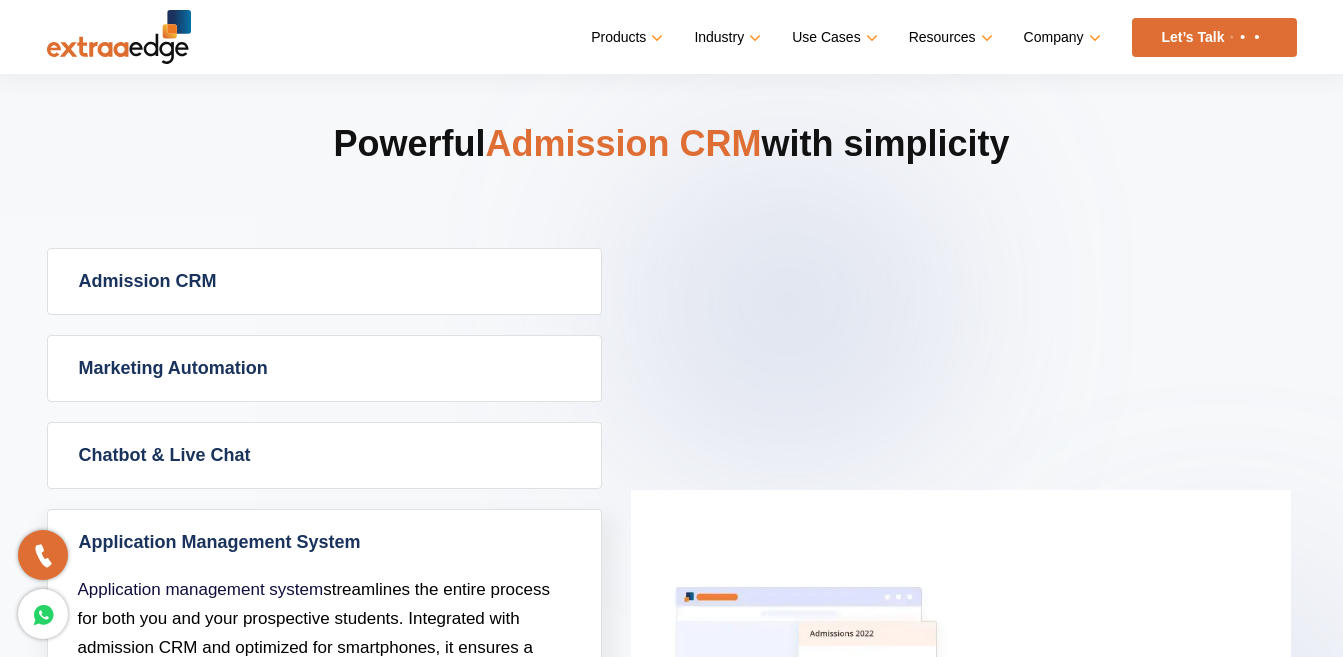 click on "Admission CRM" at bounding box center (324, 281) 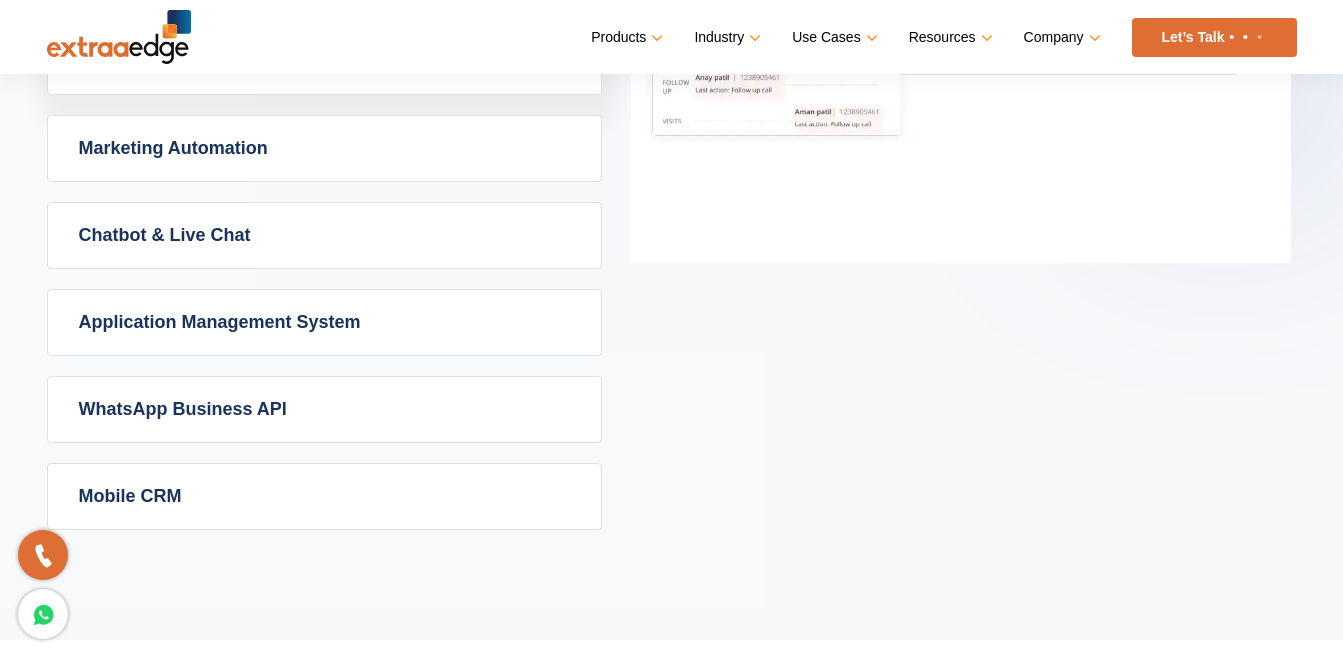 scroll, scrollTop: 1300, scrollLeft: 0, axis: vertical 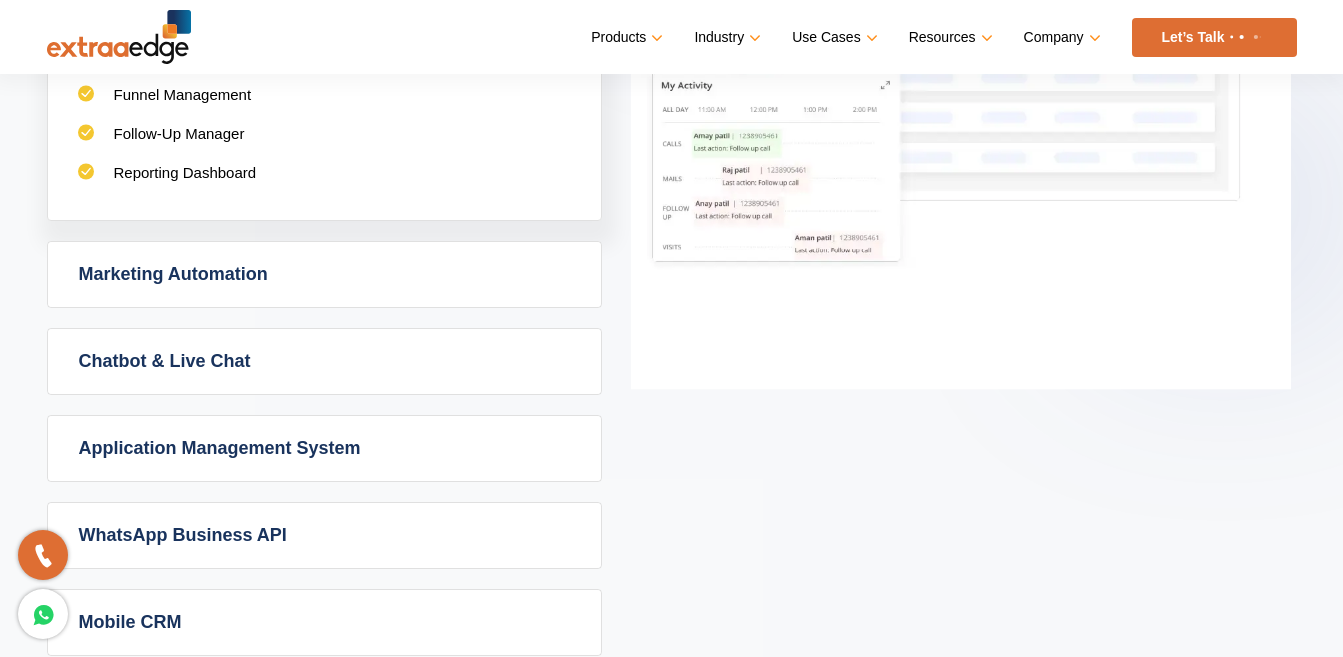 click on "Marketing Automation" at bounding box center (324, 274) 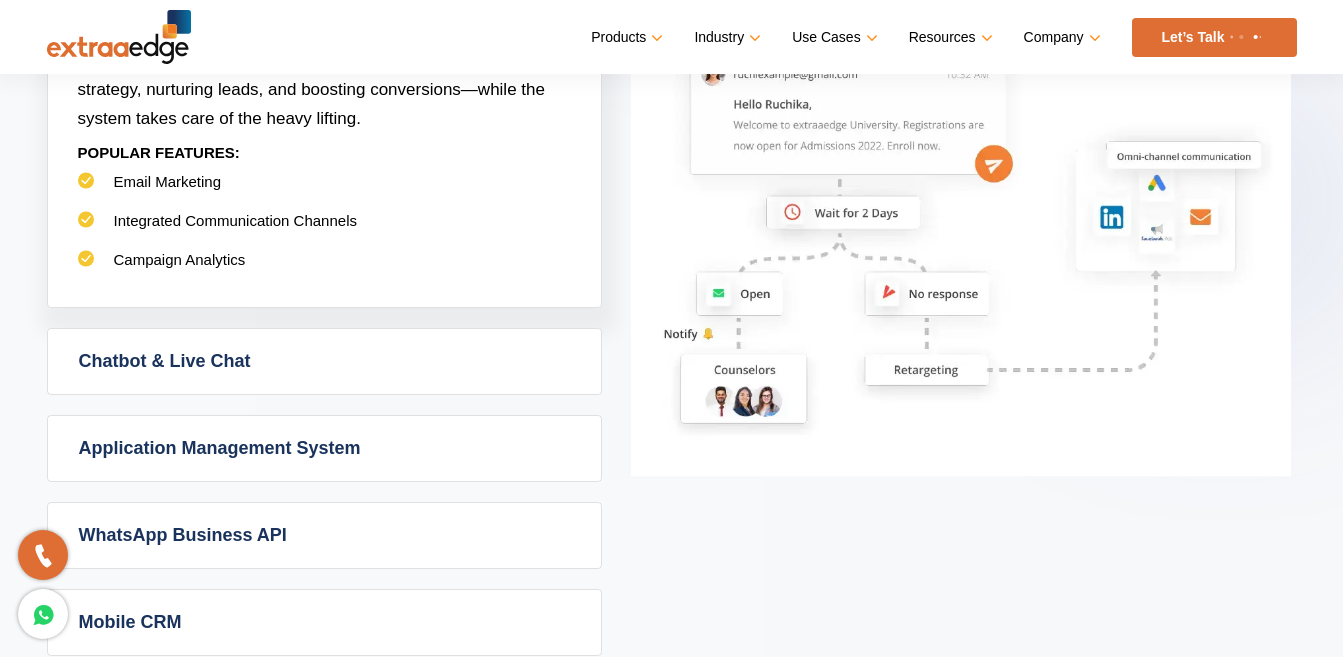 click on "Chatbot & Live Chat" at bounding box center (324, 361) 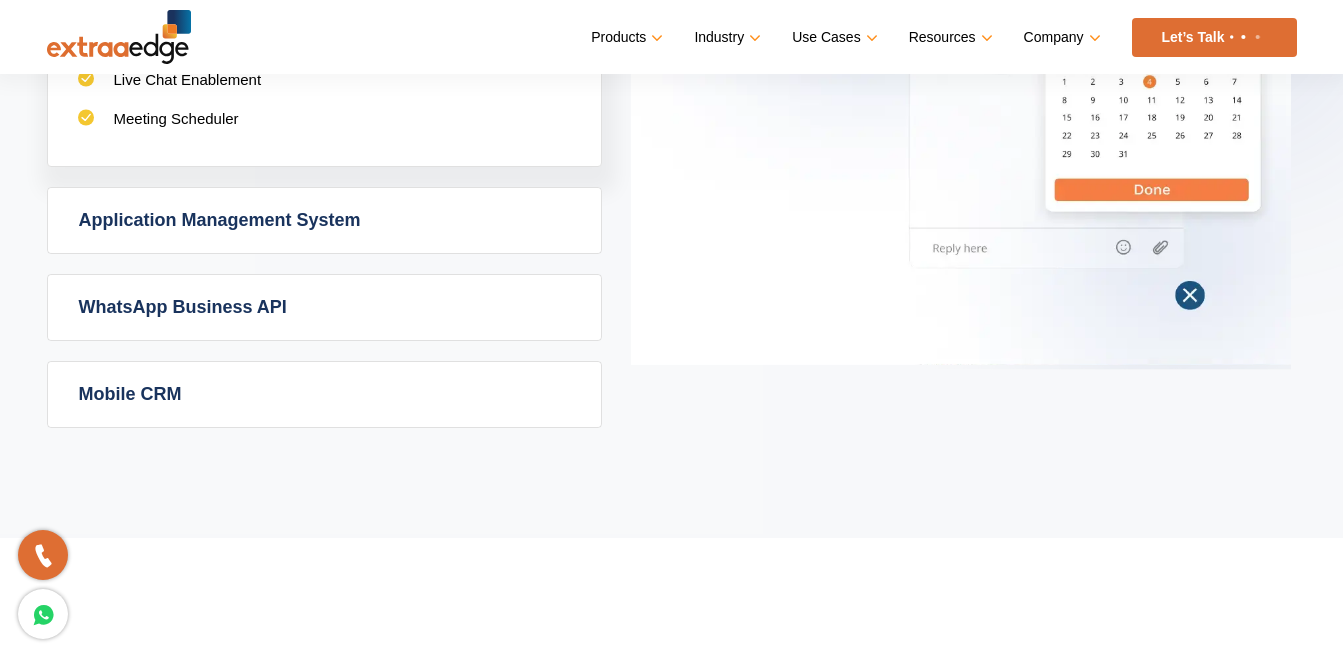 scroll, scrollTop: 1500, scrollLeft: 0, axis: vertical 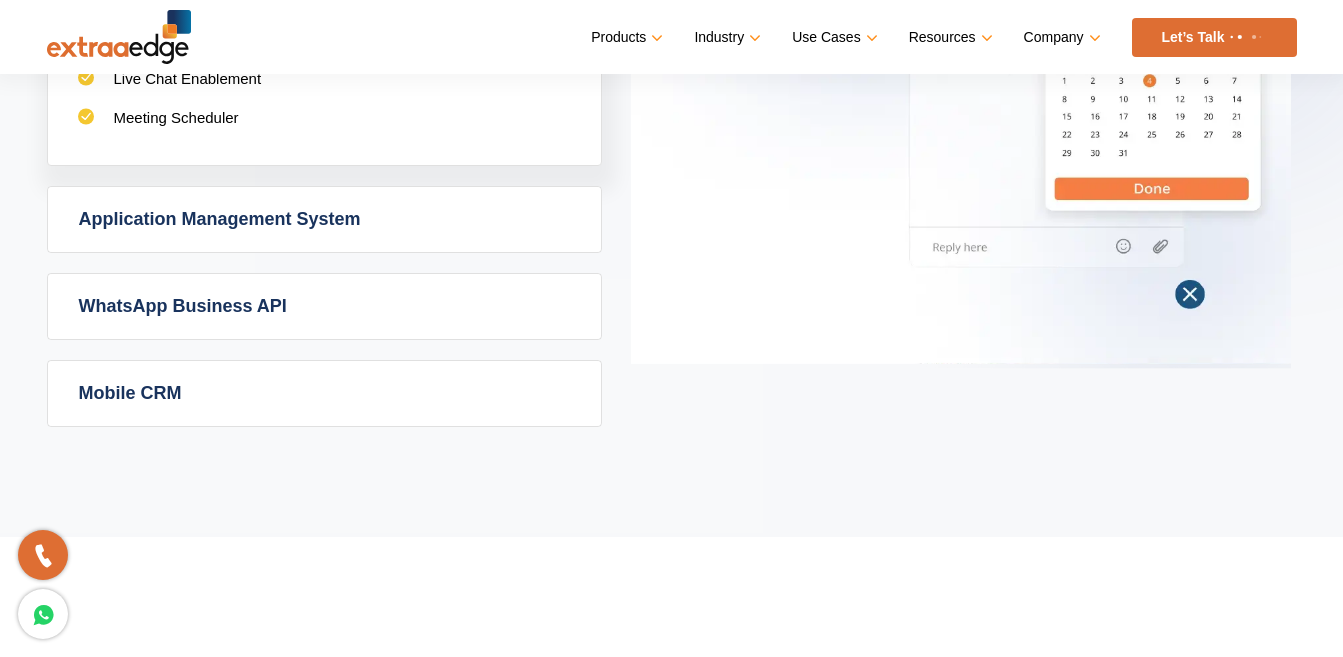 click on "Mobile CRM" at bounding box center [324, 393] 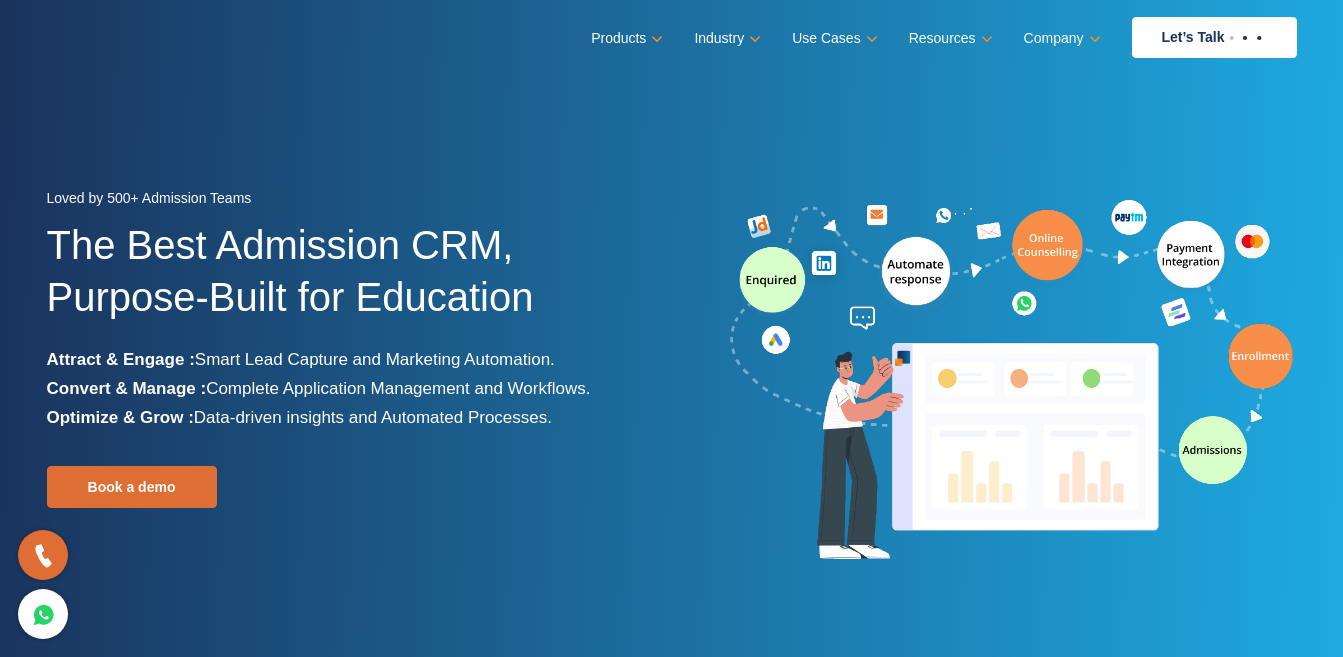 scroll, scrollTop: 0, scrollLeft: 0, axis: both 